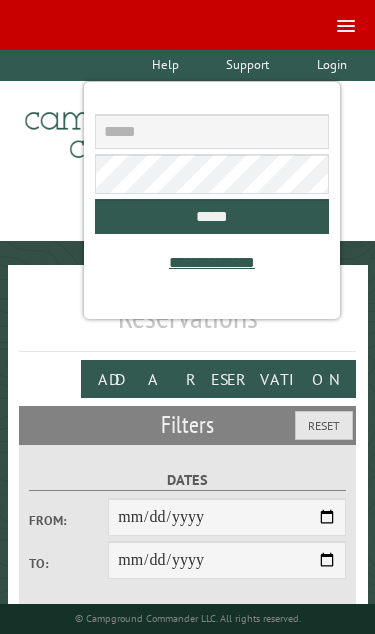 scroll, scrollTop: 0, scrollLeft: 0, axis: both 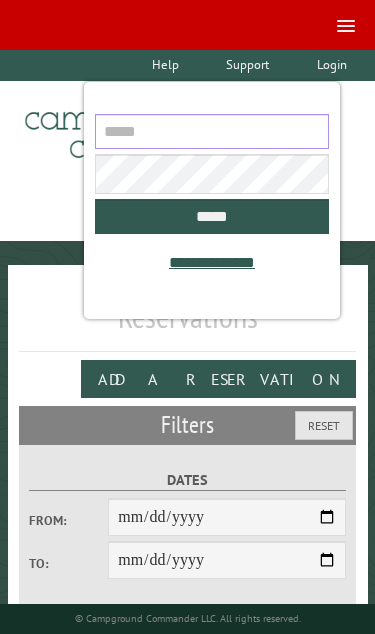 click at bounding box center (211, 131) 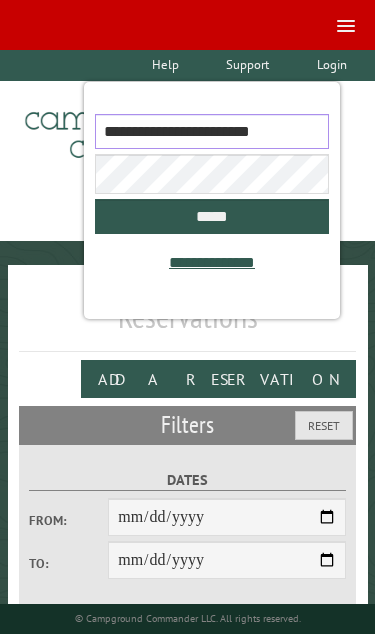 type on "**********" 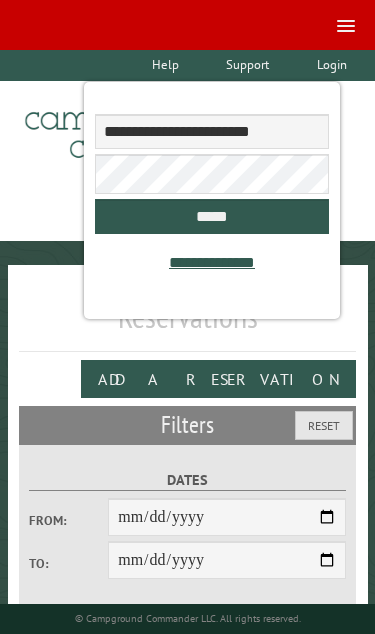 click on "*****" at bounding box center (211, 216) 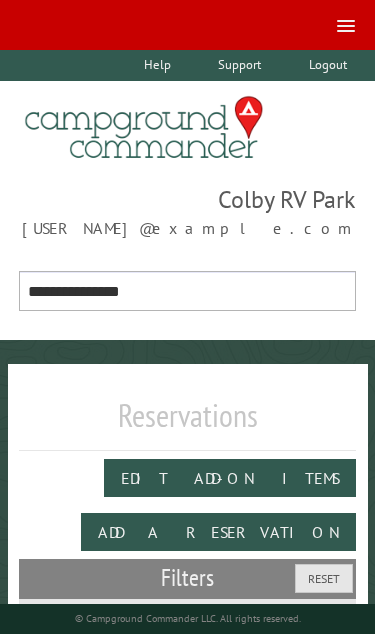 click on "**********" at bounding box center [188, 291] 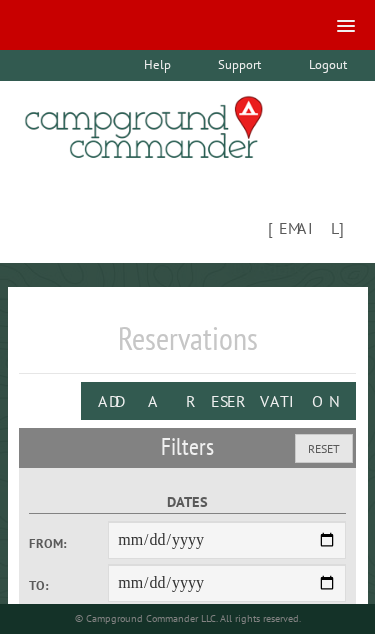 scroll, scrollTop: 0, scrollLeft: 0, axis: both 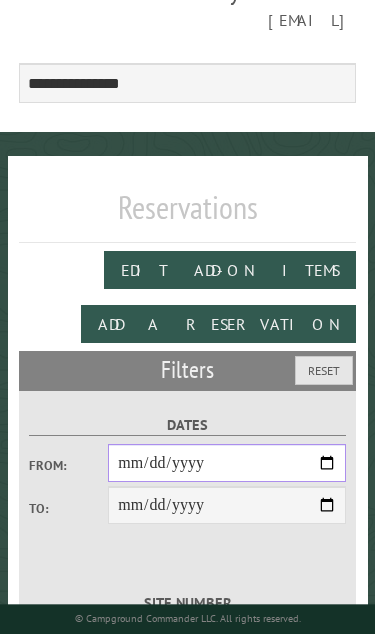 click on "From:" at bounding box center [227, 463] 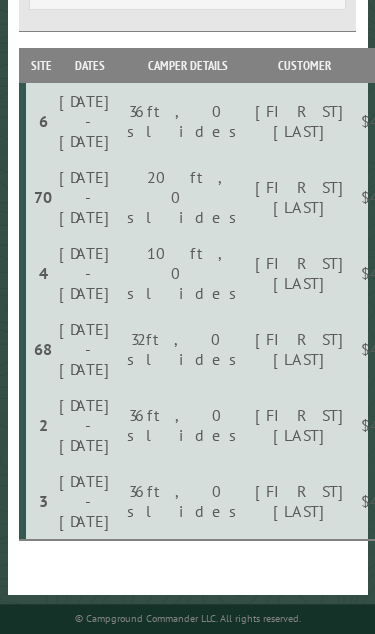 scroll, scrollTop: 1050, scrollLeft: 0, axis: vertical 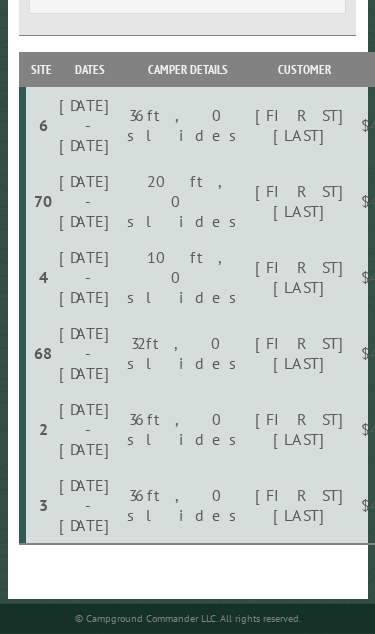 click at bounding box center (634, 353) 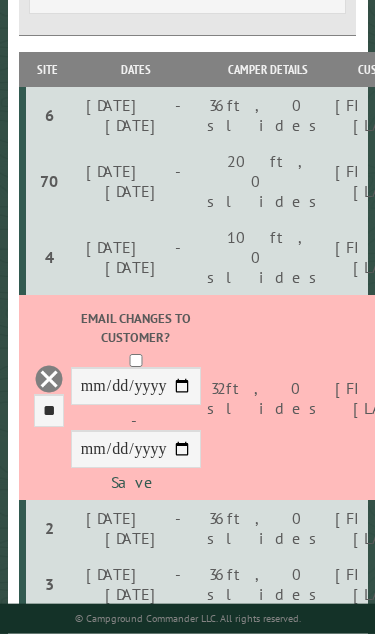 scroll, scrollTop: 1050, scrollLeft: 0, axis: vertical 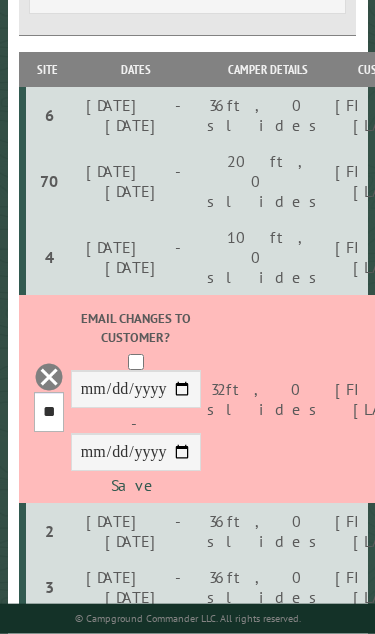 click on "*** * * * * * * * * ** ** ** ** ** ** ** ** ** ** ** ** ** ** ** ** ** ** ** ** ** ** ** ** ** ** ** ** ** ** ** ** ** ** ** ** ** ** ** ** ** ** ** ** ** ** *** *** *** *** ***" at bounding box center [49, 412] 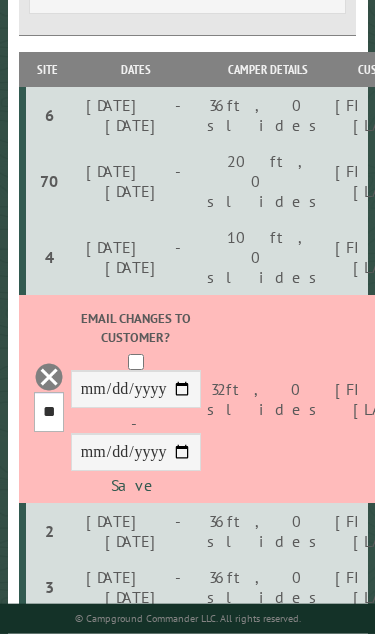 select on "**" 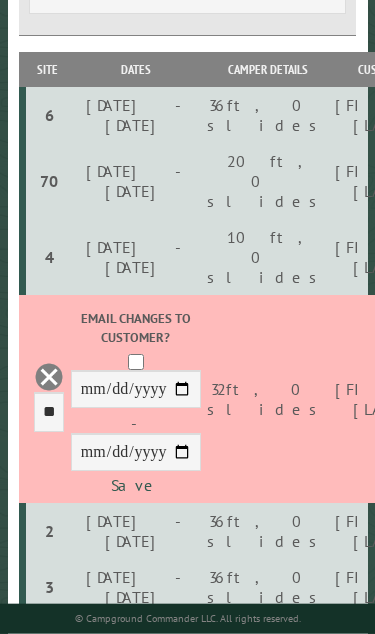 click on "Save" at bounding box center [136, 485] 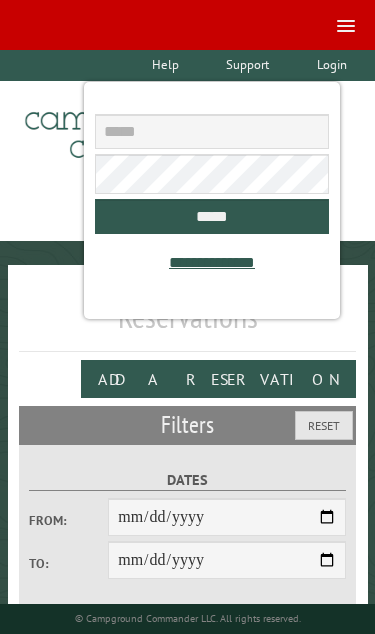 scroll, scrollTop: 0, scrollLeft: 0, axis: both 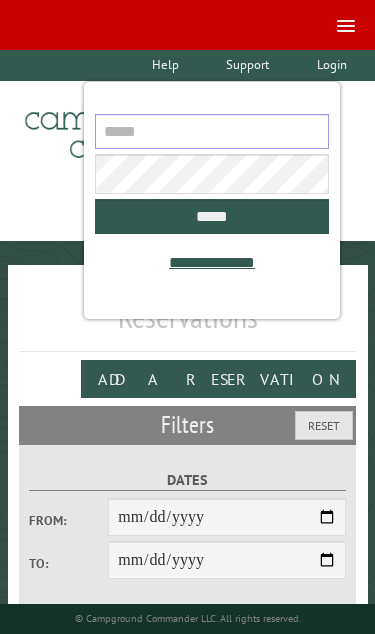 click at bounding box center (211, 131) 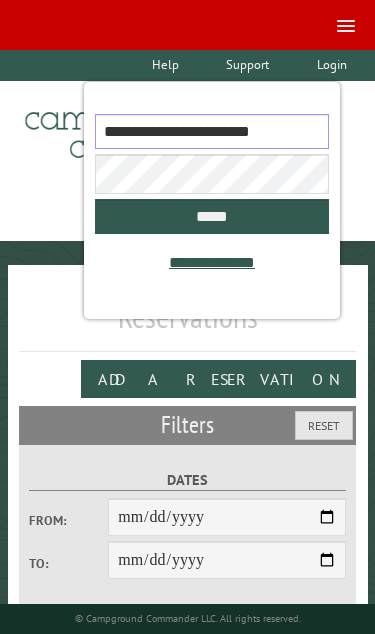 type on "**********" 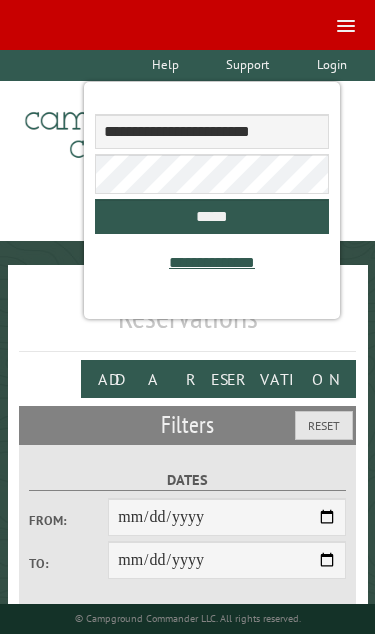 click on "*****" at bounding box center (211, 216) 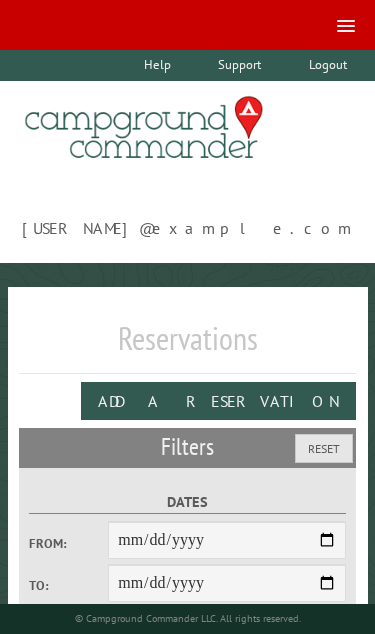 click at bounding box center (346, 31) 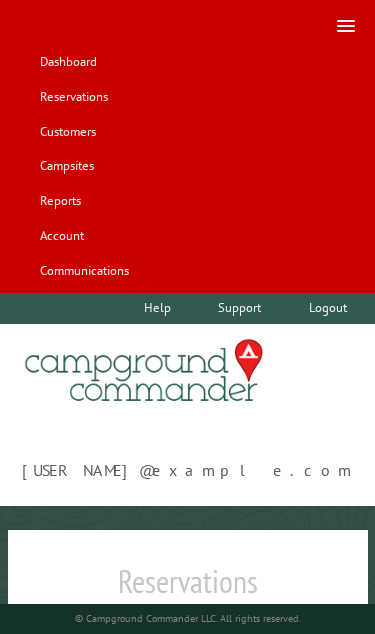 click on "Logout" at bounding box center [327, 308] 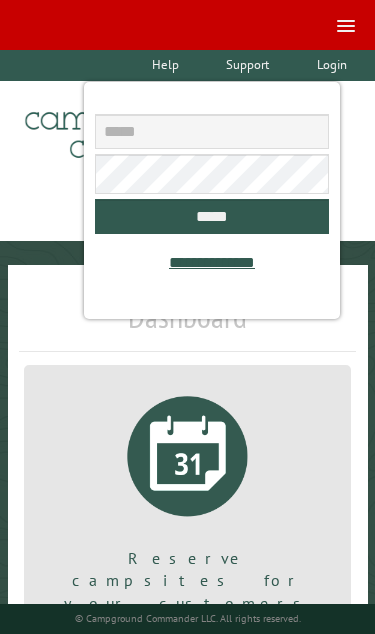 scroll, scrollTop: 0, scrollLeft: 0, axis: both 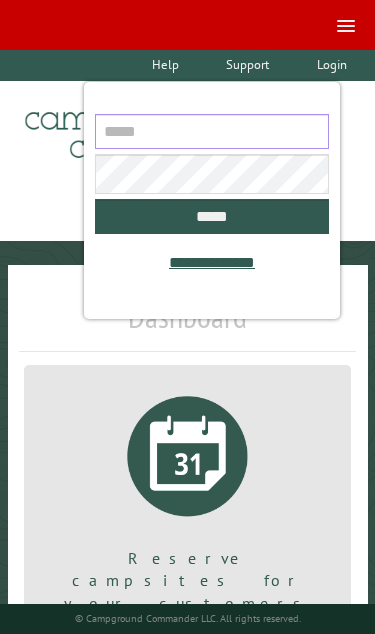 click at bounding box center (211, 131) 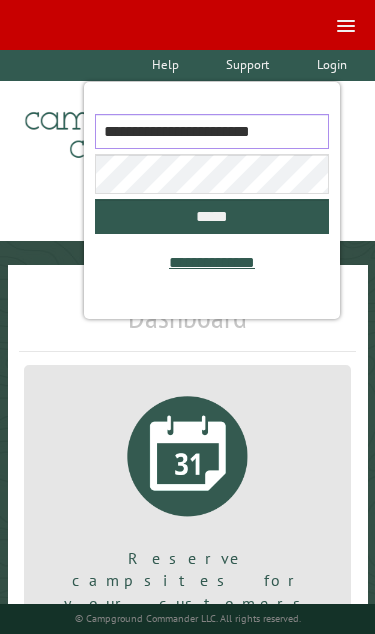 type on "**********" 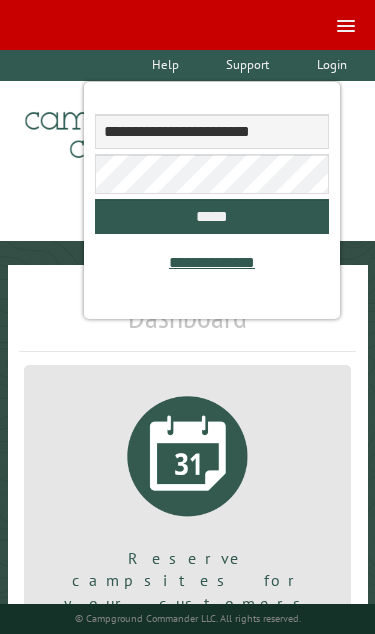 click on "*****" at bounding box center [211, 216] 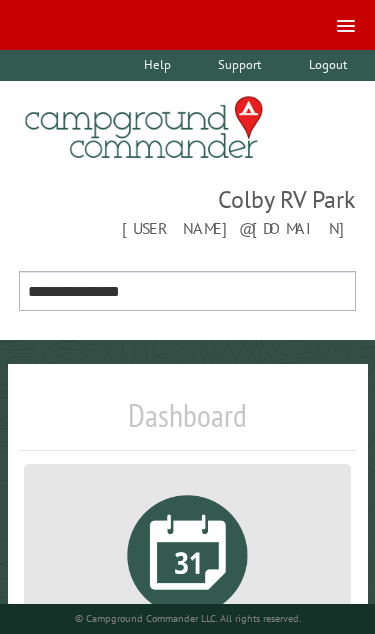 click on "**********" at bounding box center [188, 291] 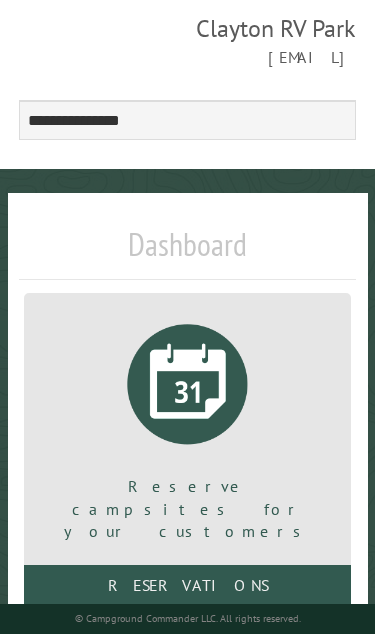 scroll, scrollTop: 394, scrollLeft: 0, axis: vertical 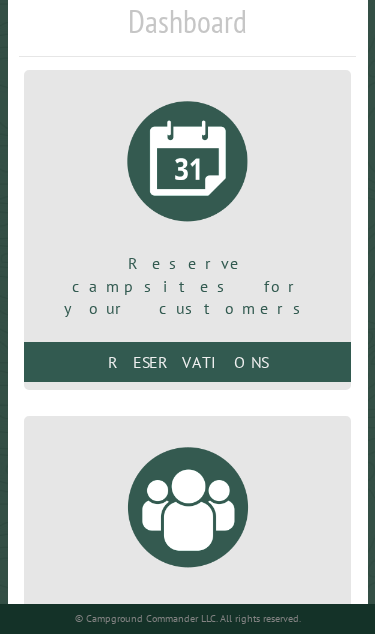 click on "Reservations" at bounding box center [188, 362] 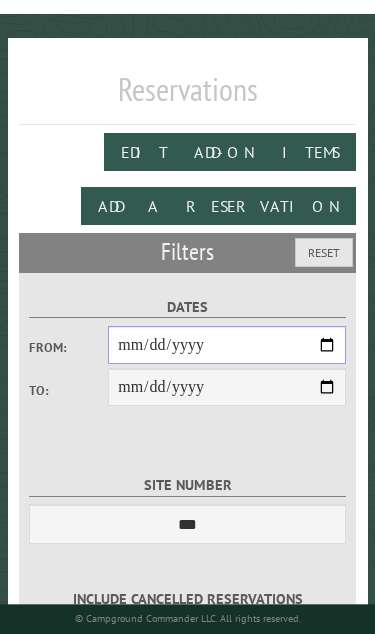 click on "From:" at bounding box center (227, 345) 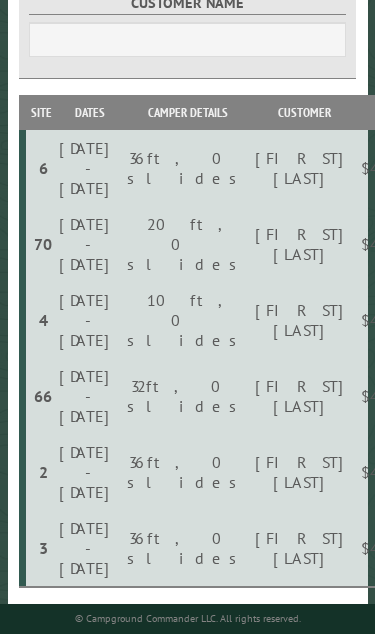 scroll, scrollTop: 1007, scrollLeft: 0, axis: vertical 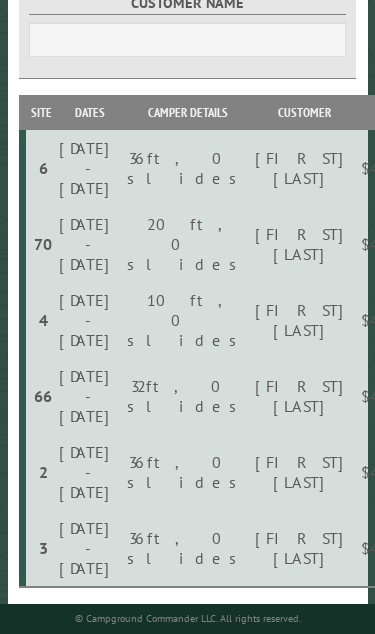 click at bounding box center (634, 396) 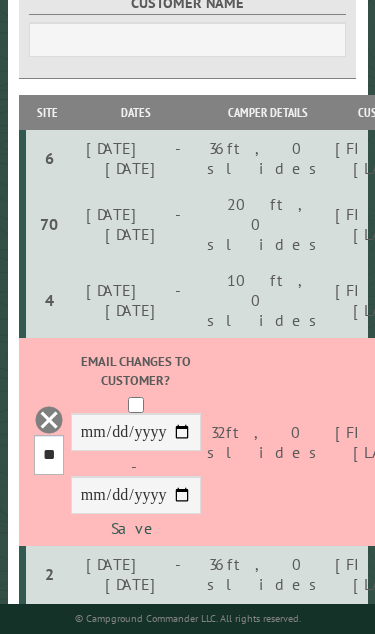 click on "*** * * * * * * * * ** ** ** ** ** ** ** ** ** ** ** ** ** ** ** ** ** ** ** ** ** ** ** ** ** ** ** ** ** ** ** ** ** ** ** ** ** ** ** ** ** ** ** ** ** ** *** *** *** *** ***" at bounding box center [49, 455] 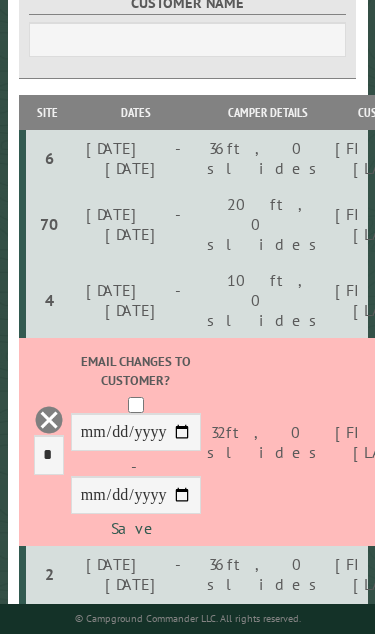 click on "Save" at bounding box center (136, 528) 